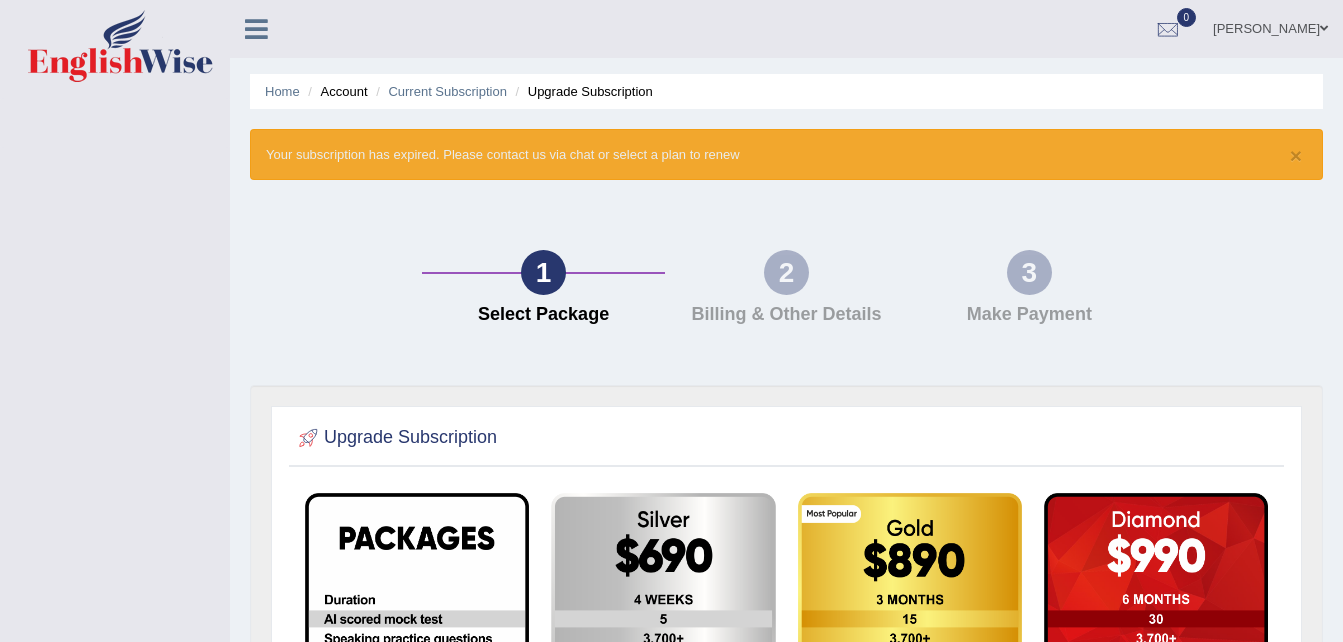 scroll, scrollTop: 0, scrollLeft: 0, axis: both 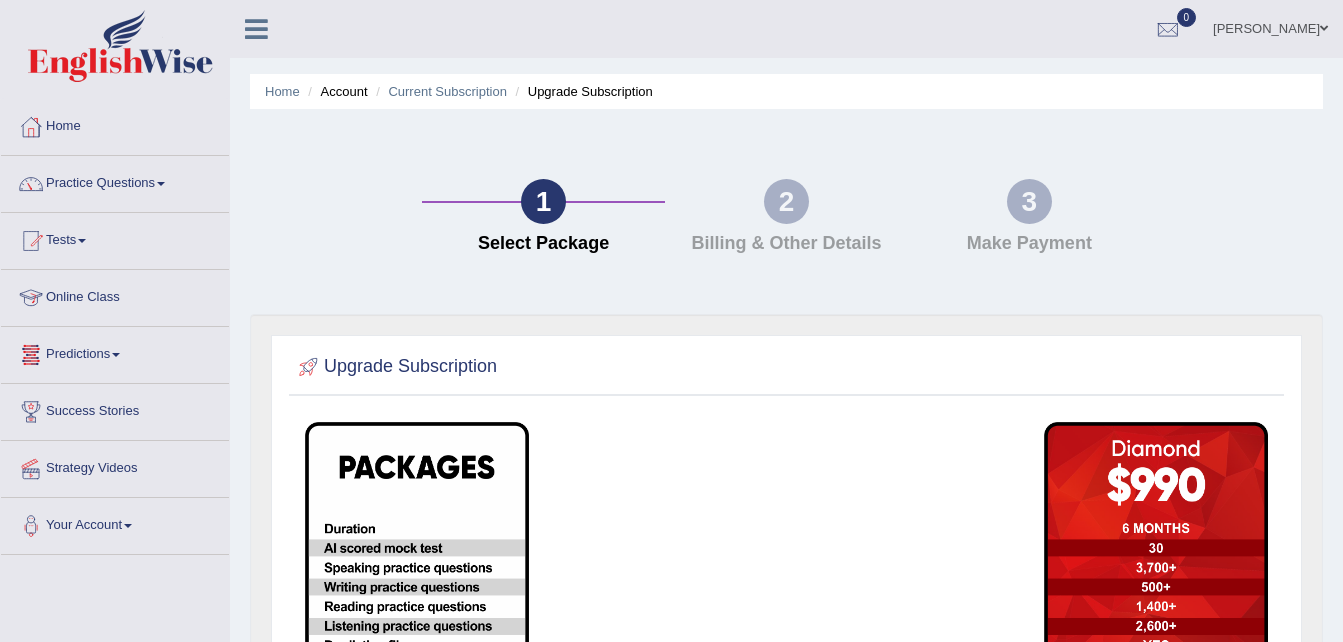 click on "Online Class" at bounding box center [115, 295] 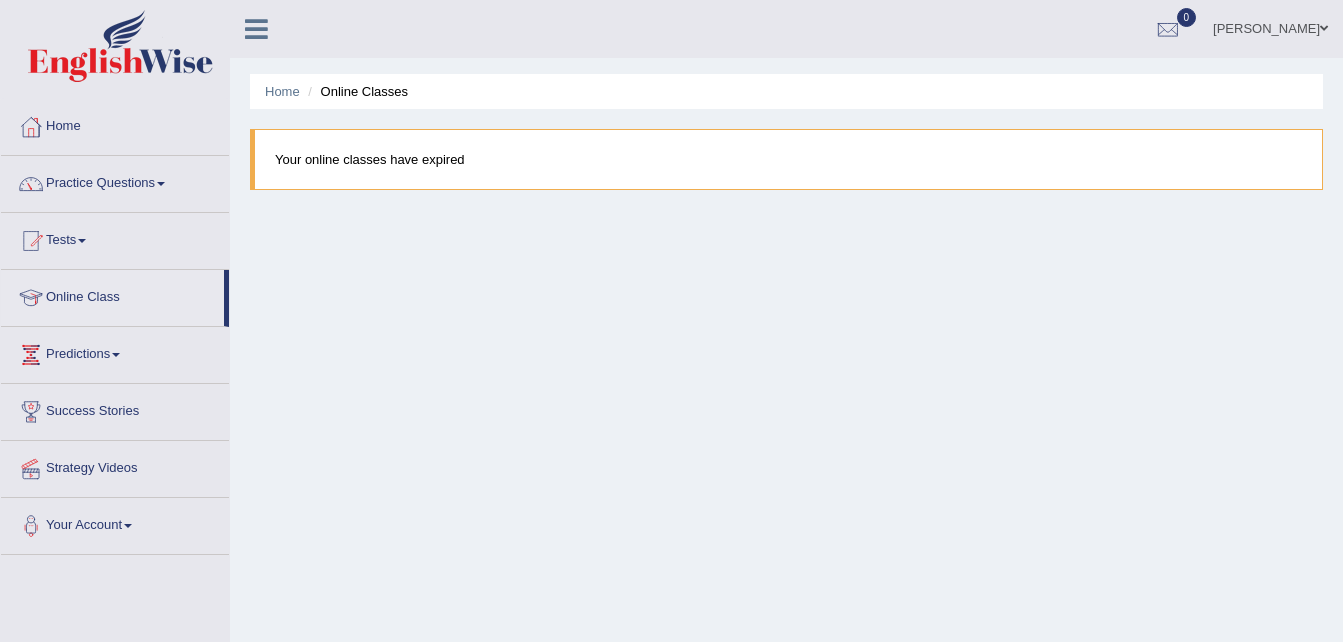 scroll, scrollTop: 0, scrollLeft: 0, axis: both 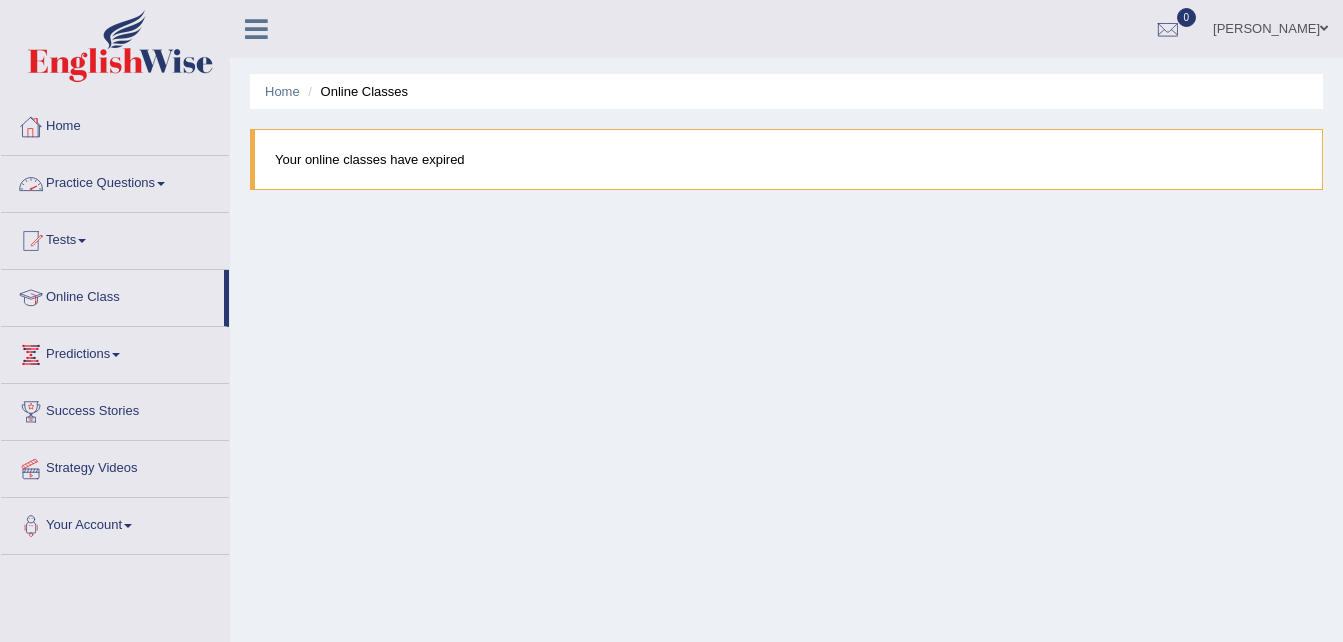 click at bounding box center (161, 184) 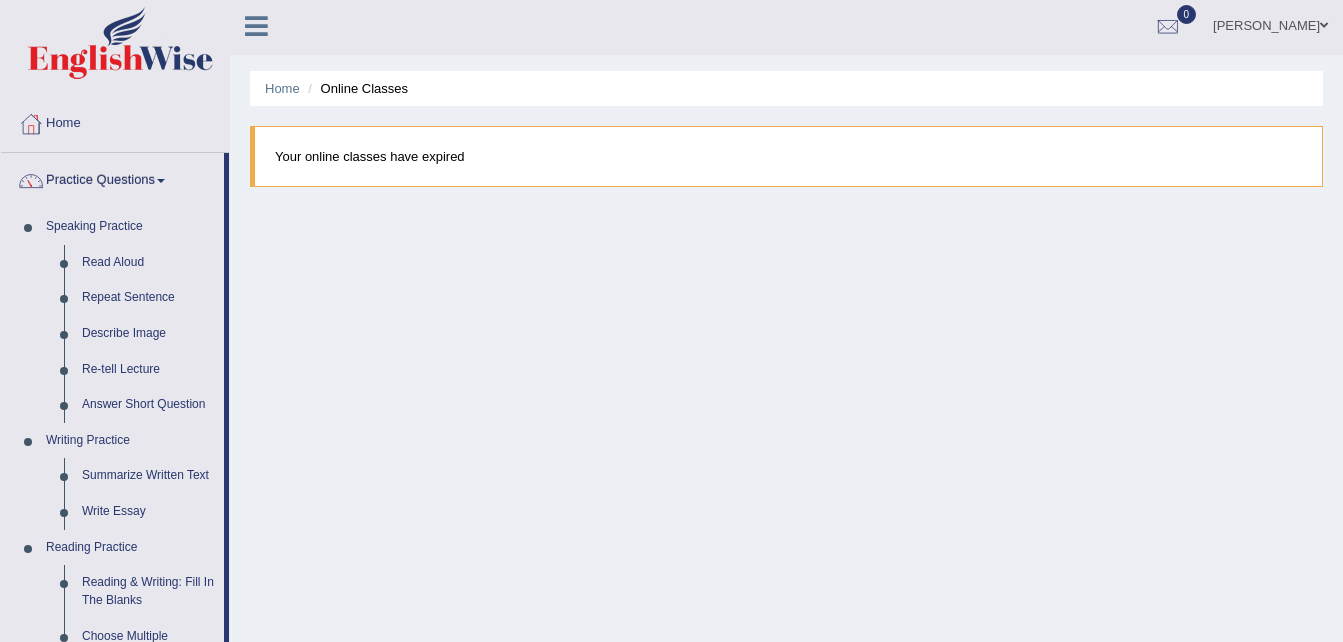 scroll, scrollTop: 0, scrollLeft: 0, axis: both 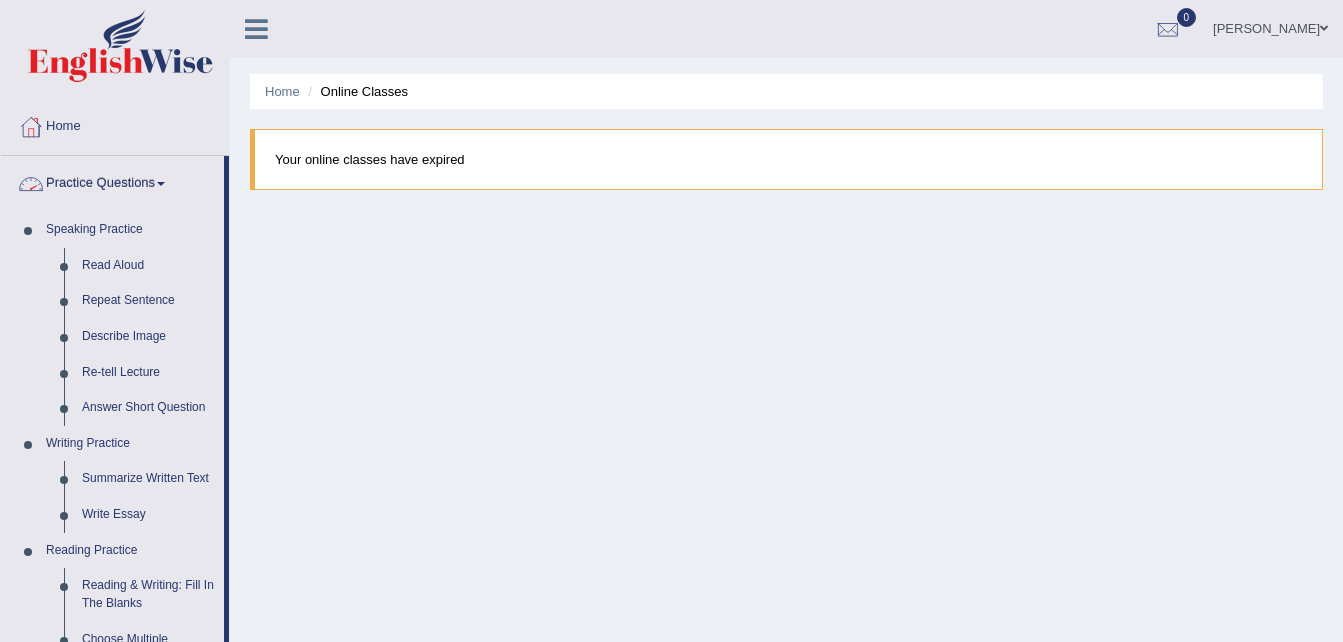 click on "Practice Questions" at bounding box center (112, 181) 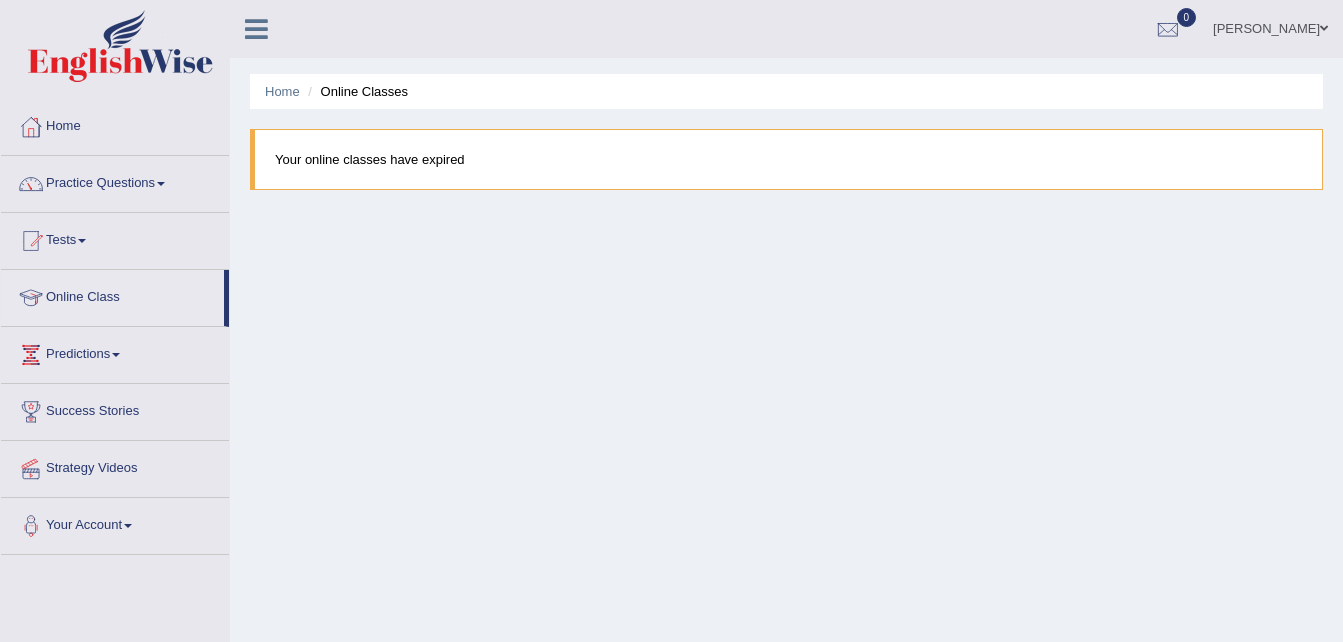 scroll, scrollTop: 0, scrollLeft: 0, axis: both 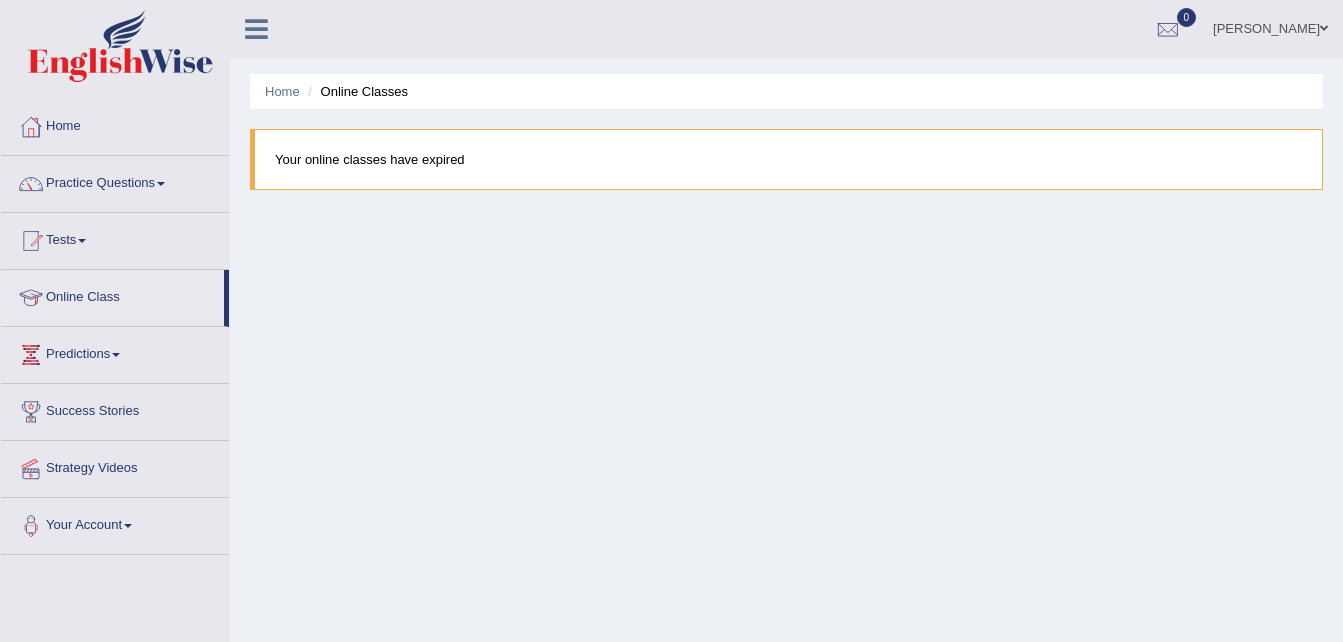 click on "Strategy Videos" at bounding box center [115, 466] 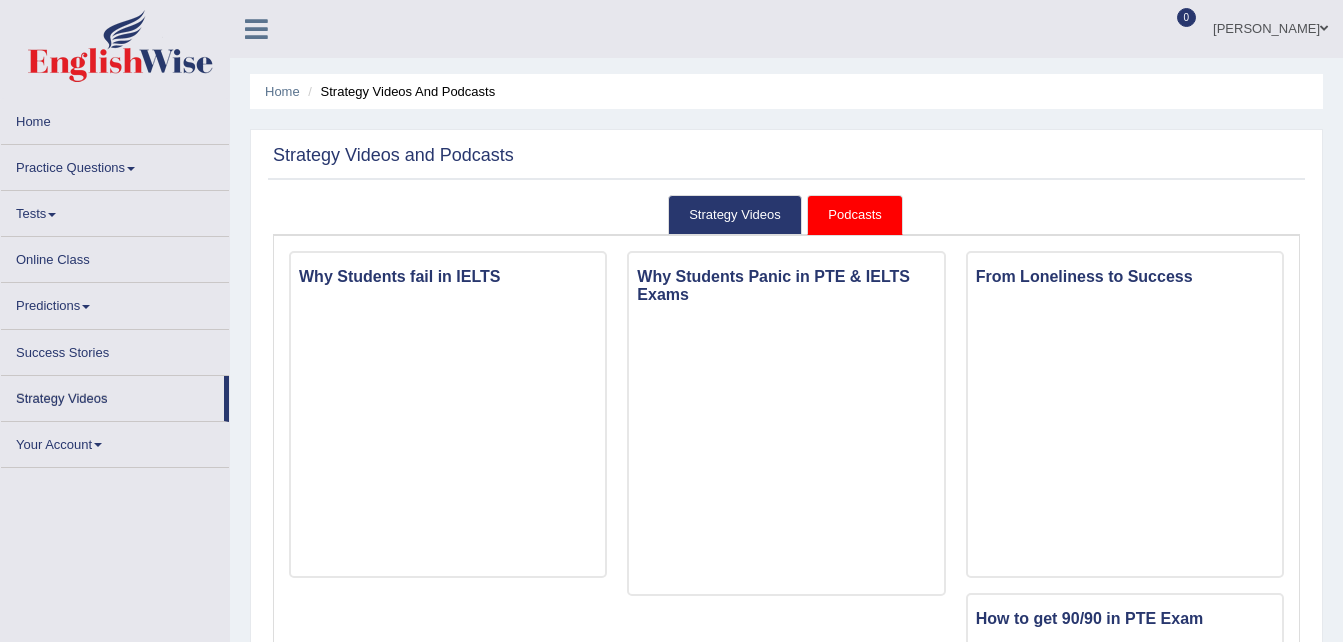scroll, scrollTop: 0, scrollLeft: 0, axis: both 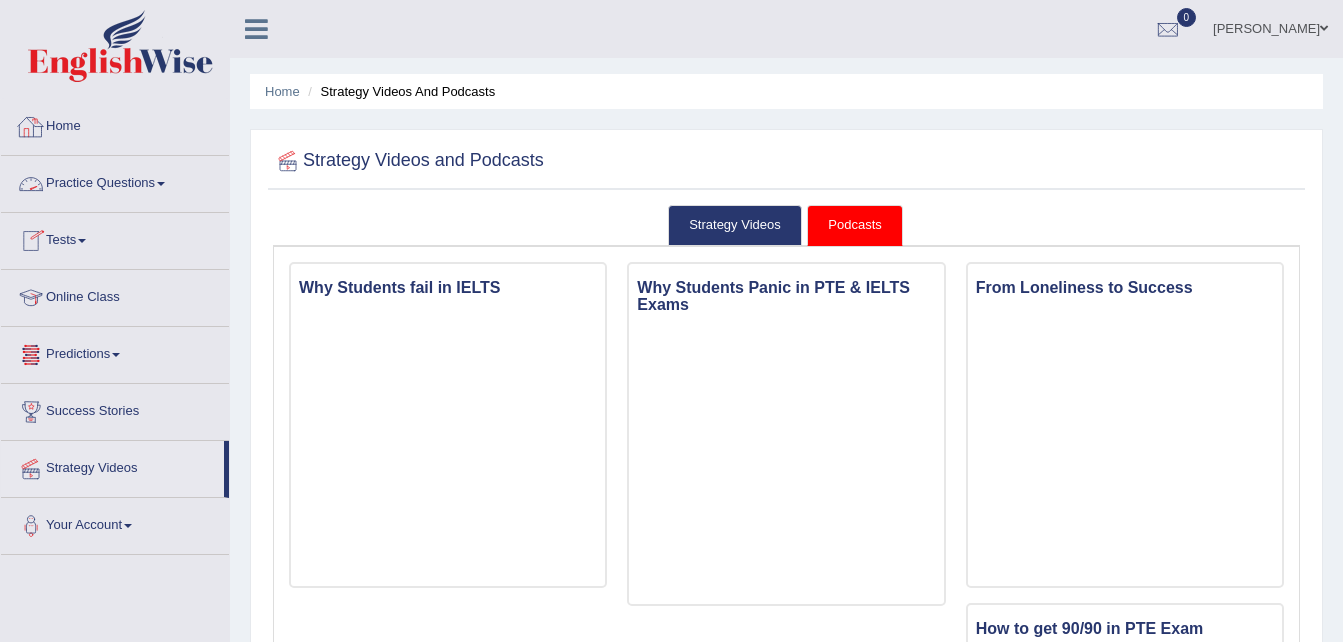 click on "Home" at bounding box center (115, 124) 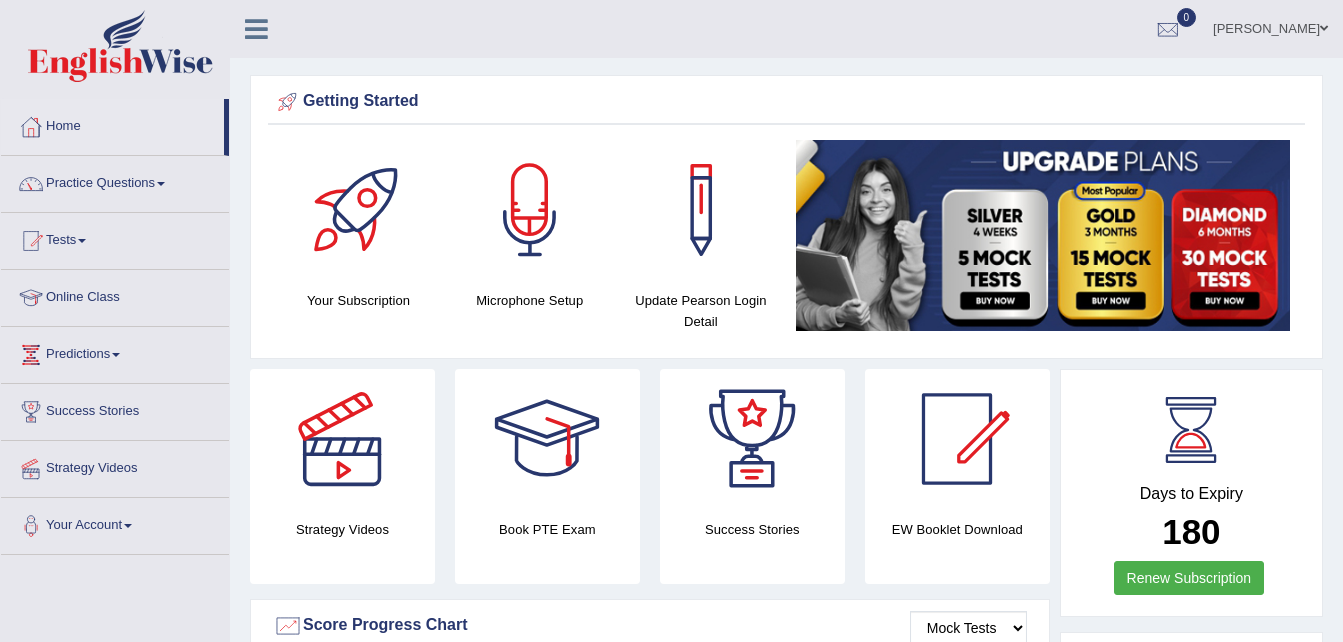 scroll, scrollTop: 0, scrollLeft: 0, axis: both 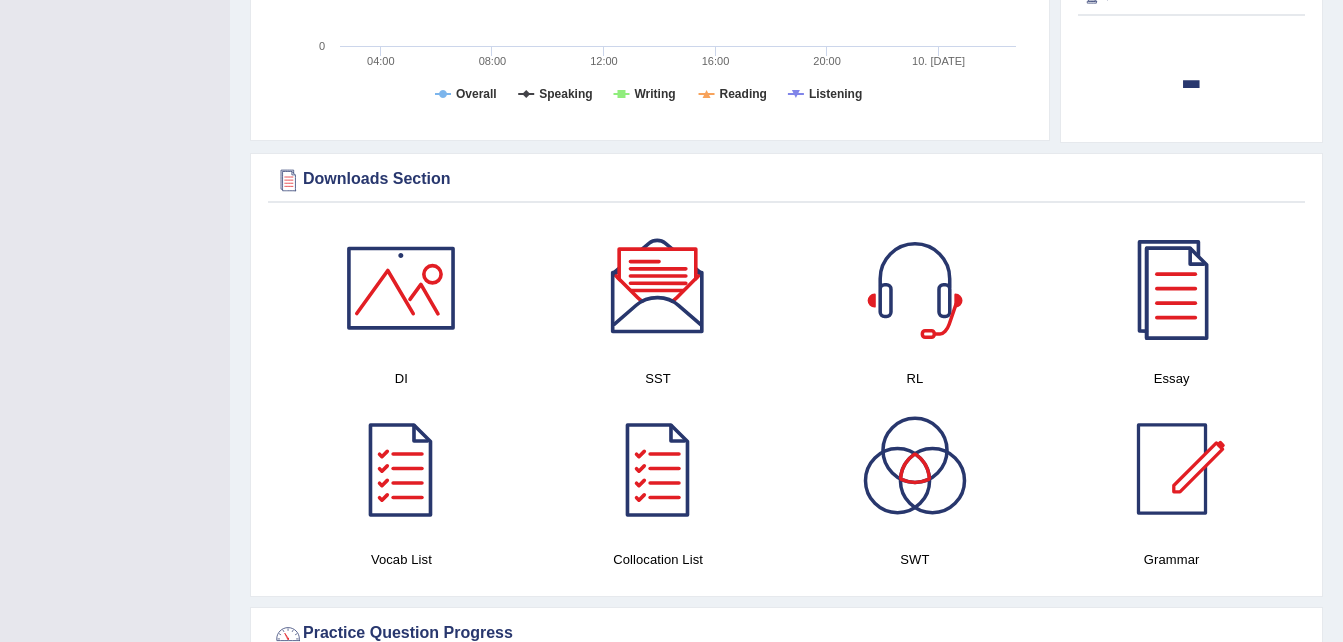 click at bounding box center (401, 288) 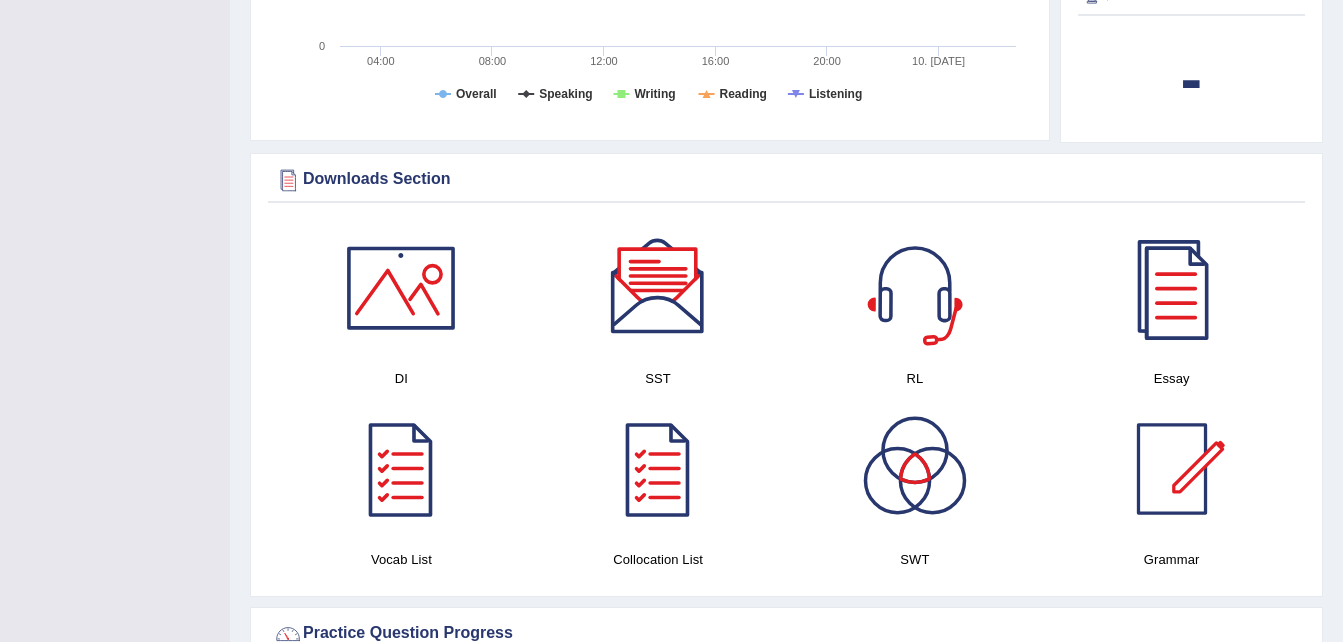 click at bounding box center (915, 288) 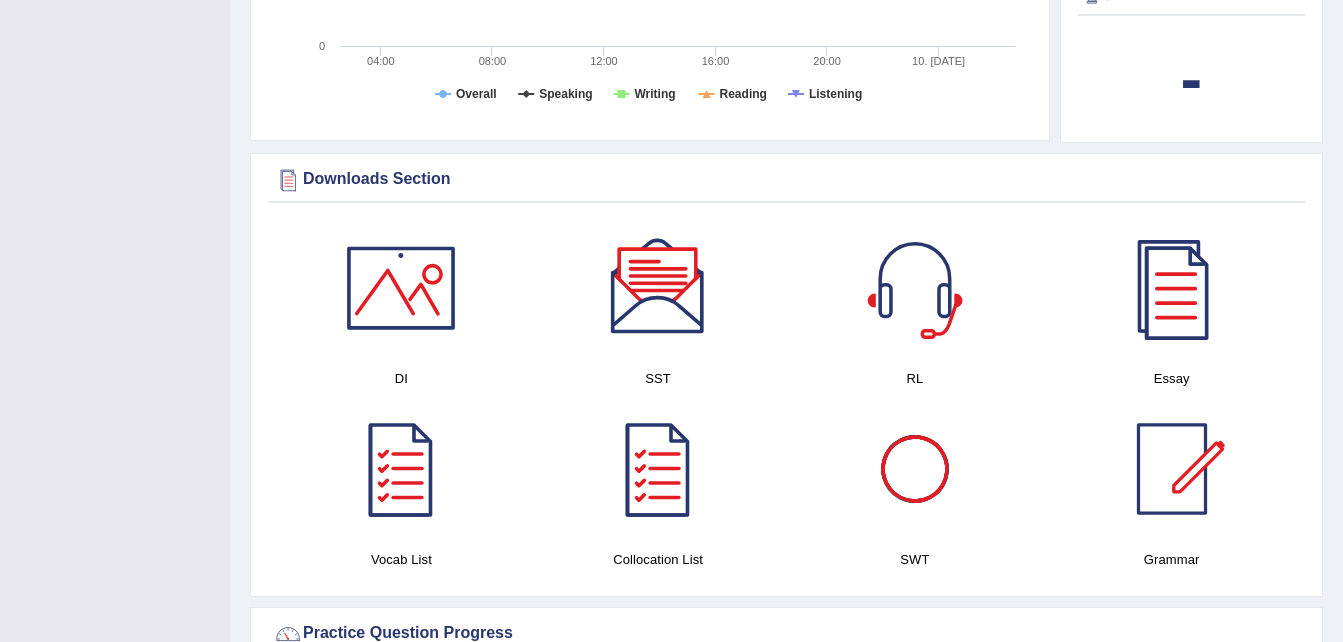 click at bounding box center [915, 469] 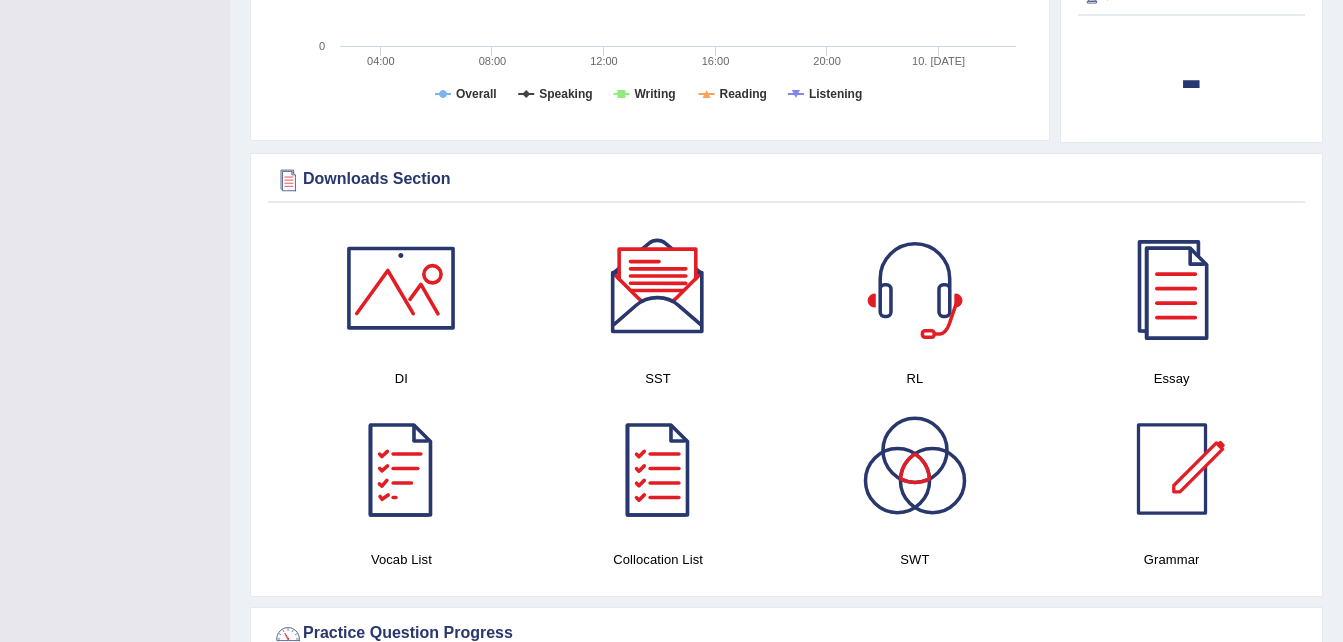 click at bounding box center (401, 469) 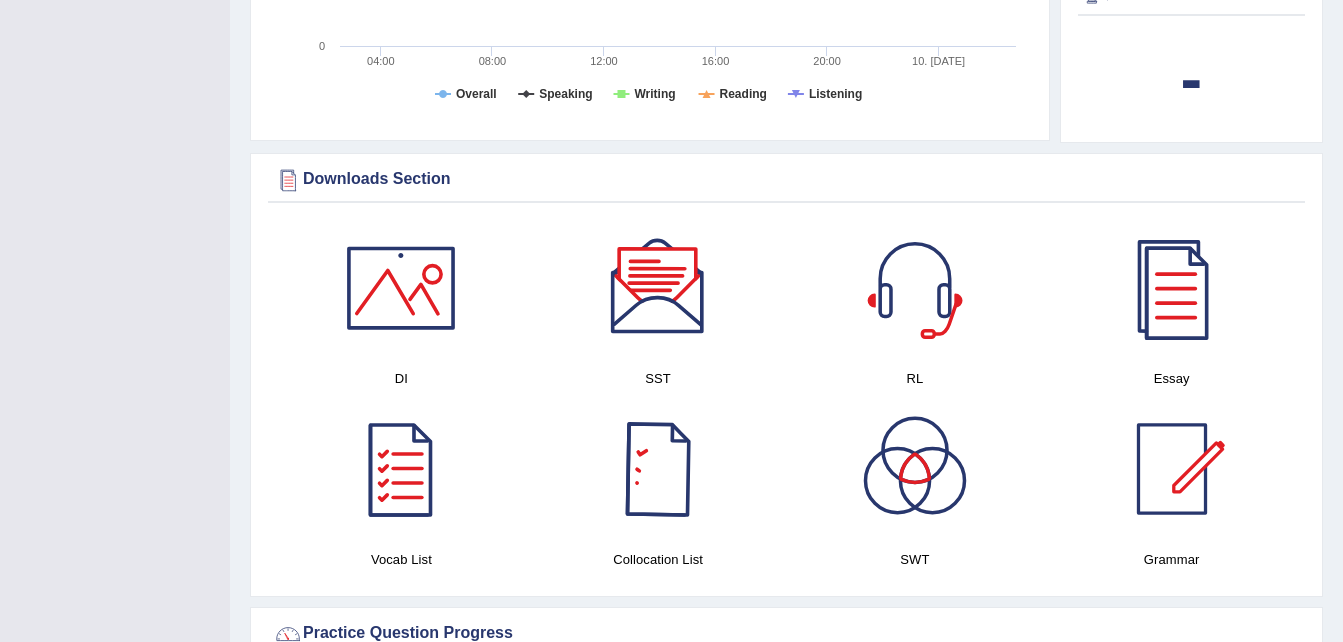 click at bounding box center [658, 469] 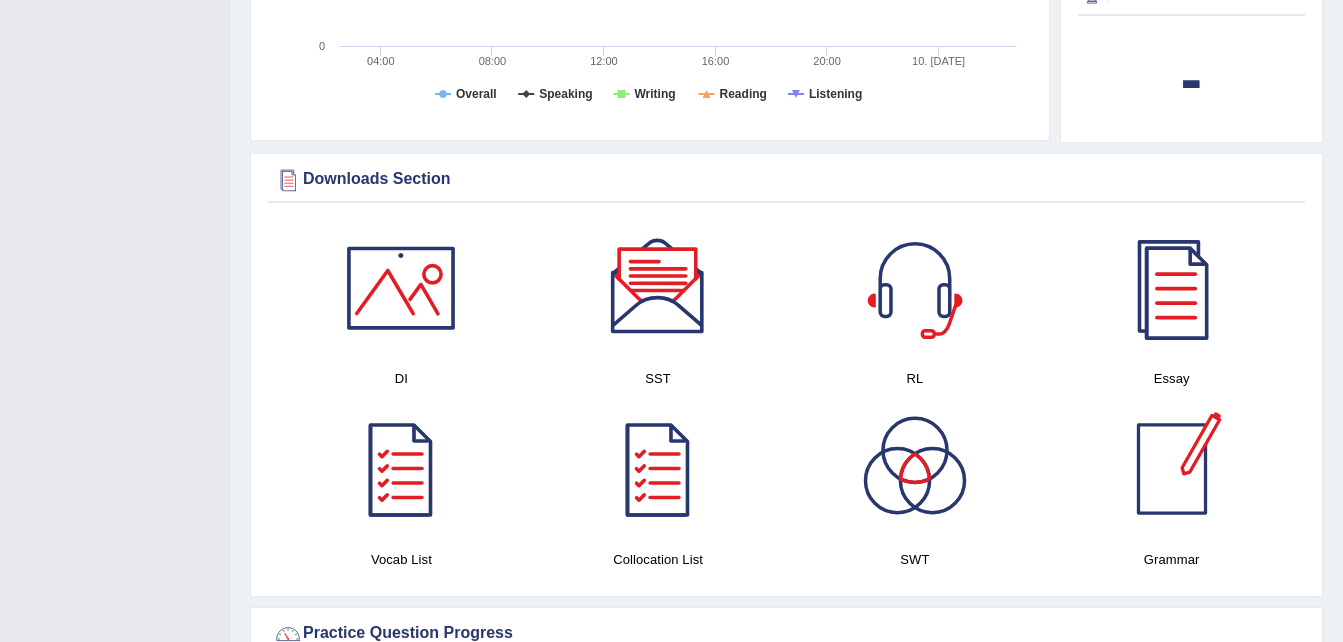 click at bounding box center (1172, 469) 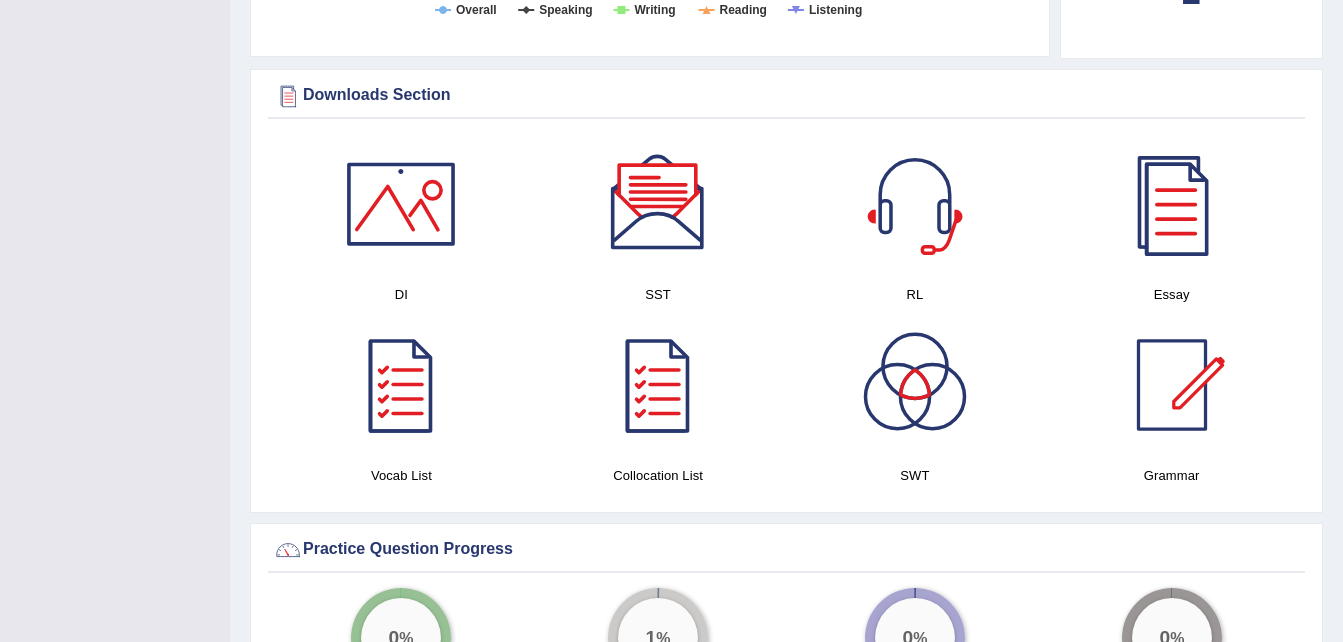 scroll, scrollTop: 936, scrollLeft: 0, axis: vertical 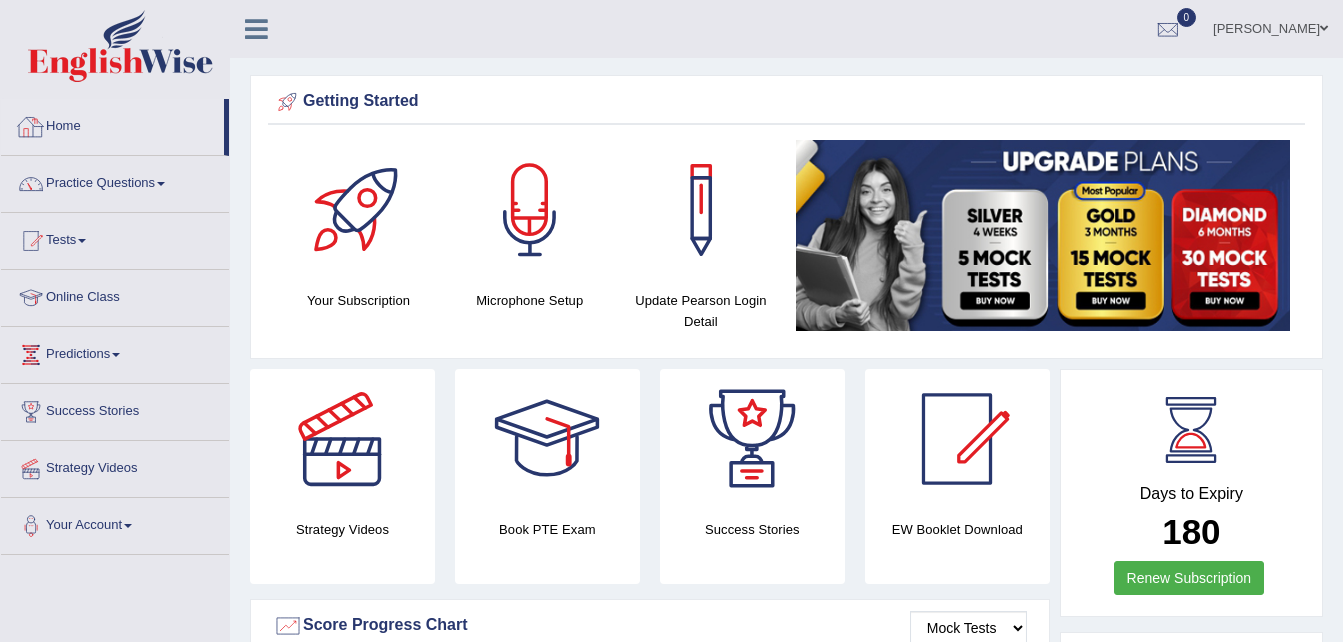 click on "Home" at bounding box center (112, 124) 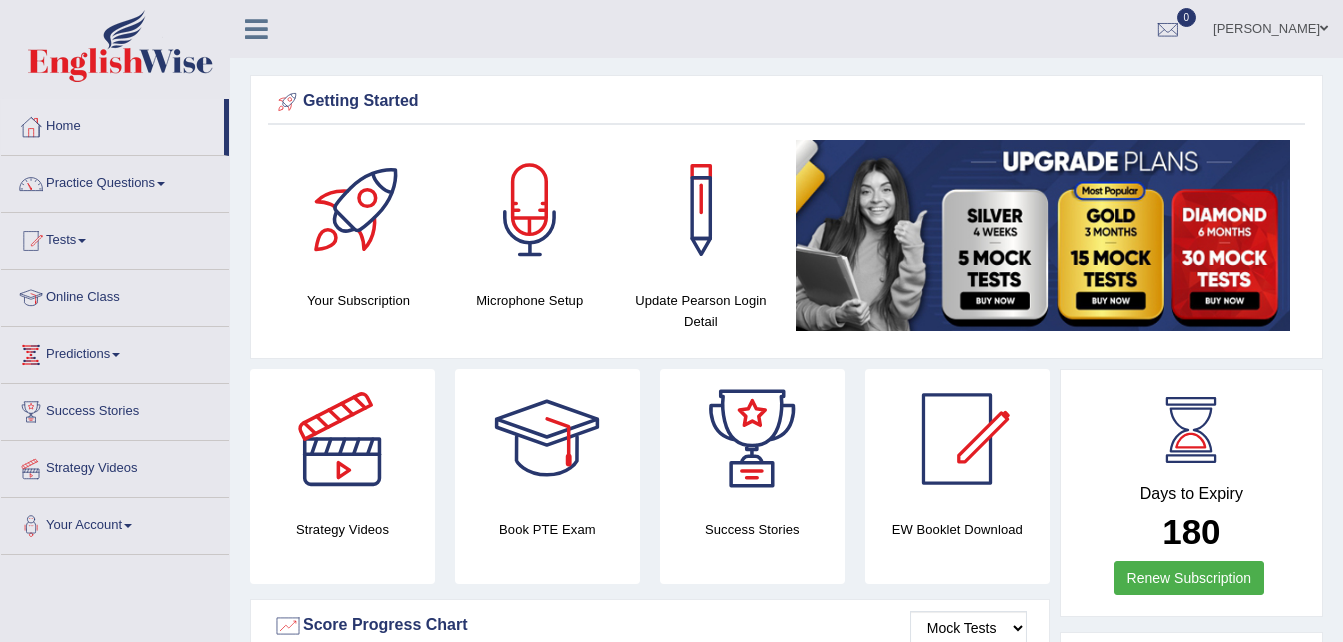 scroll, scrollTop: 0, scrollLeft: 0, axis: both 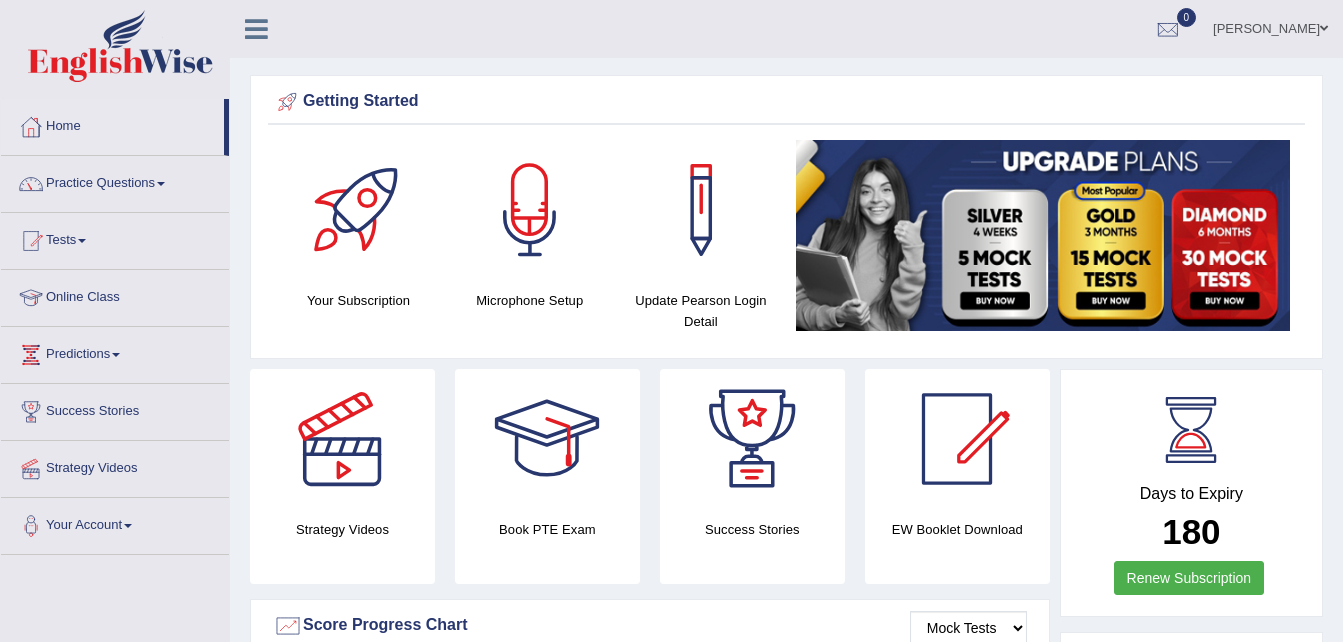 click on "Online Class" at bounding box center (115, 295) 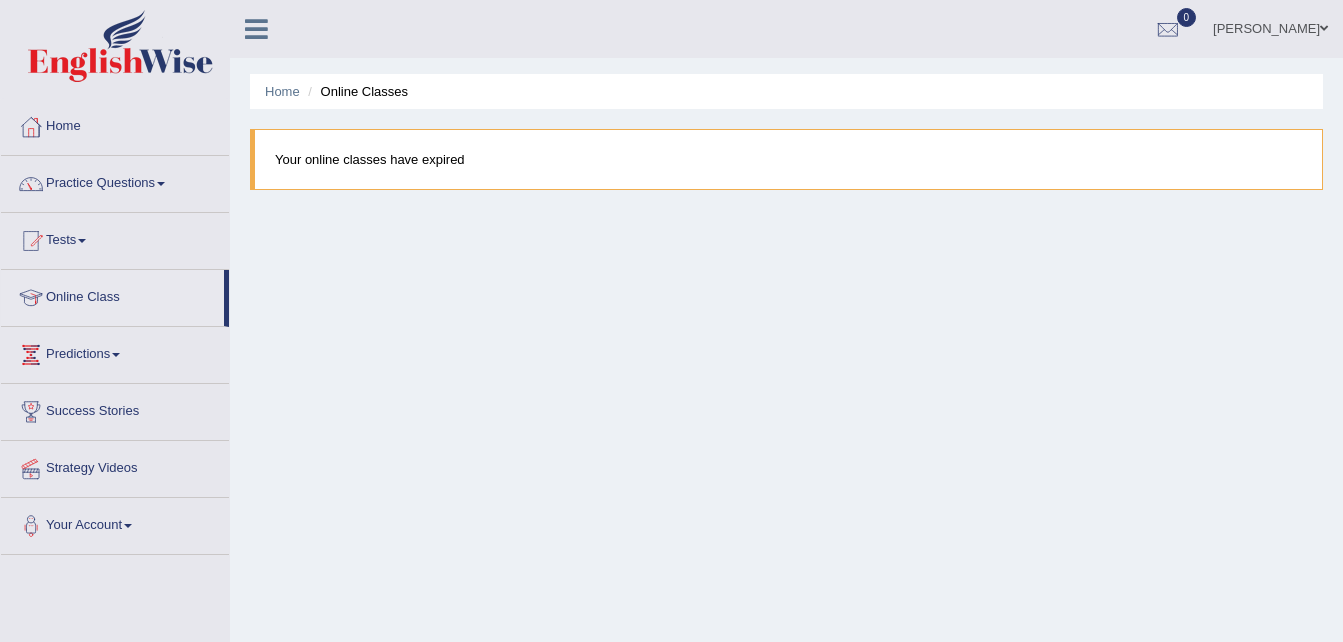 scroll, scrollTop: 0, scrollLeft: 0, axis: both 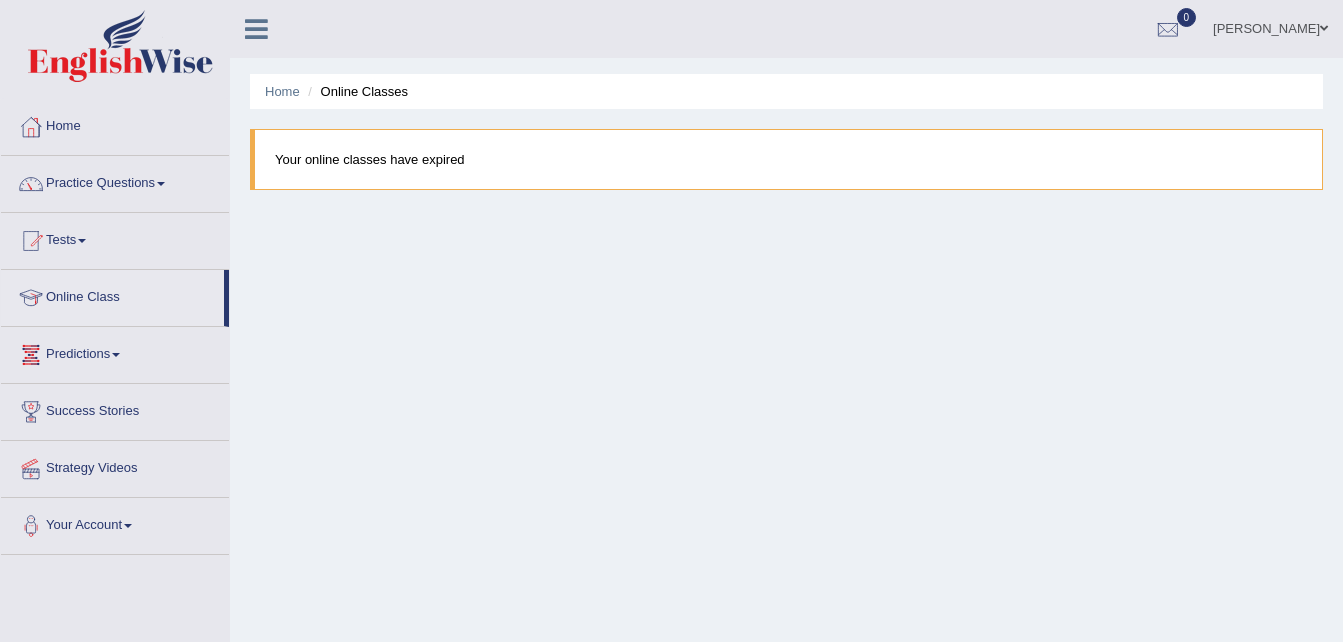 click on "Predictions" at bounding box center (115, 352) 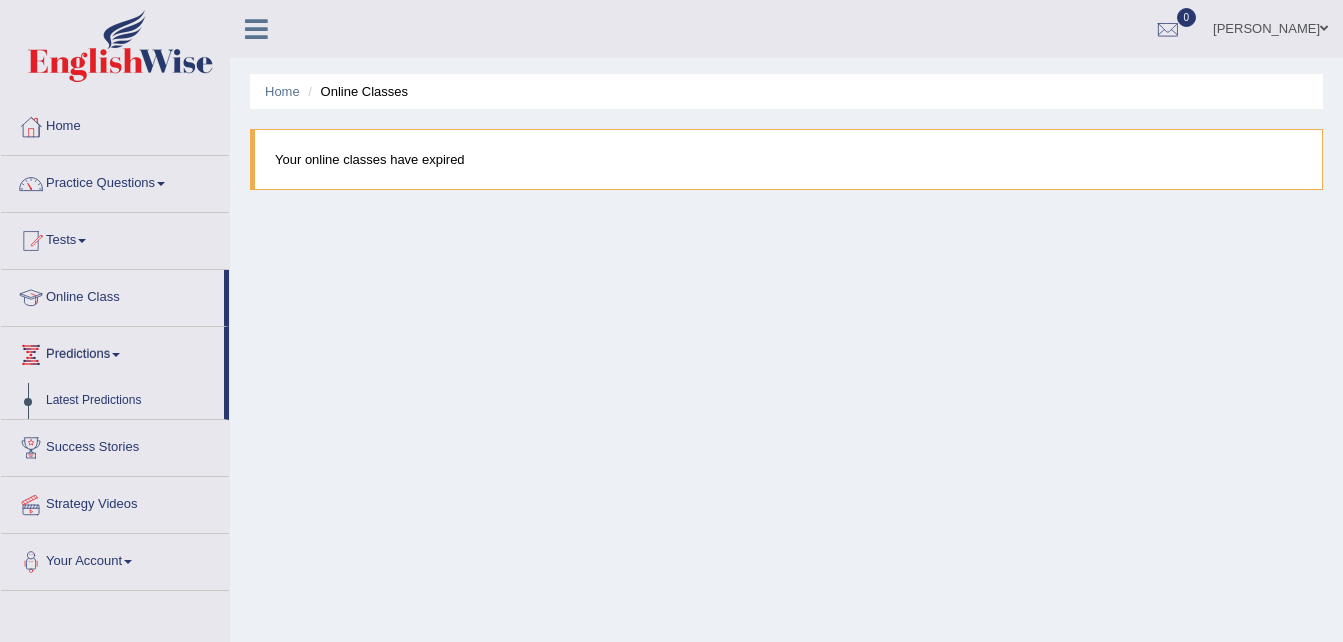 click on "Predictions" at bounding box center (112, 352) 